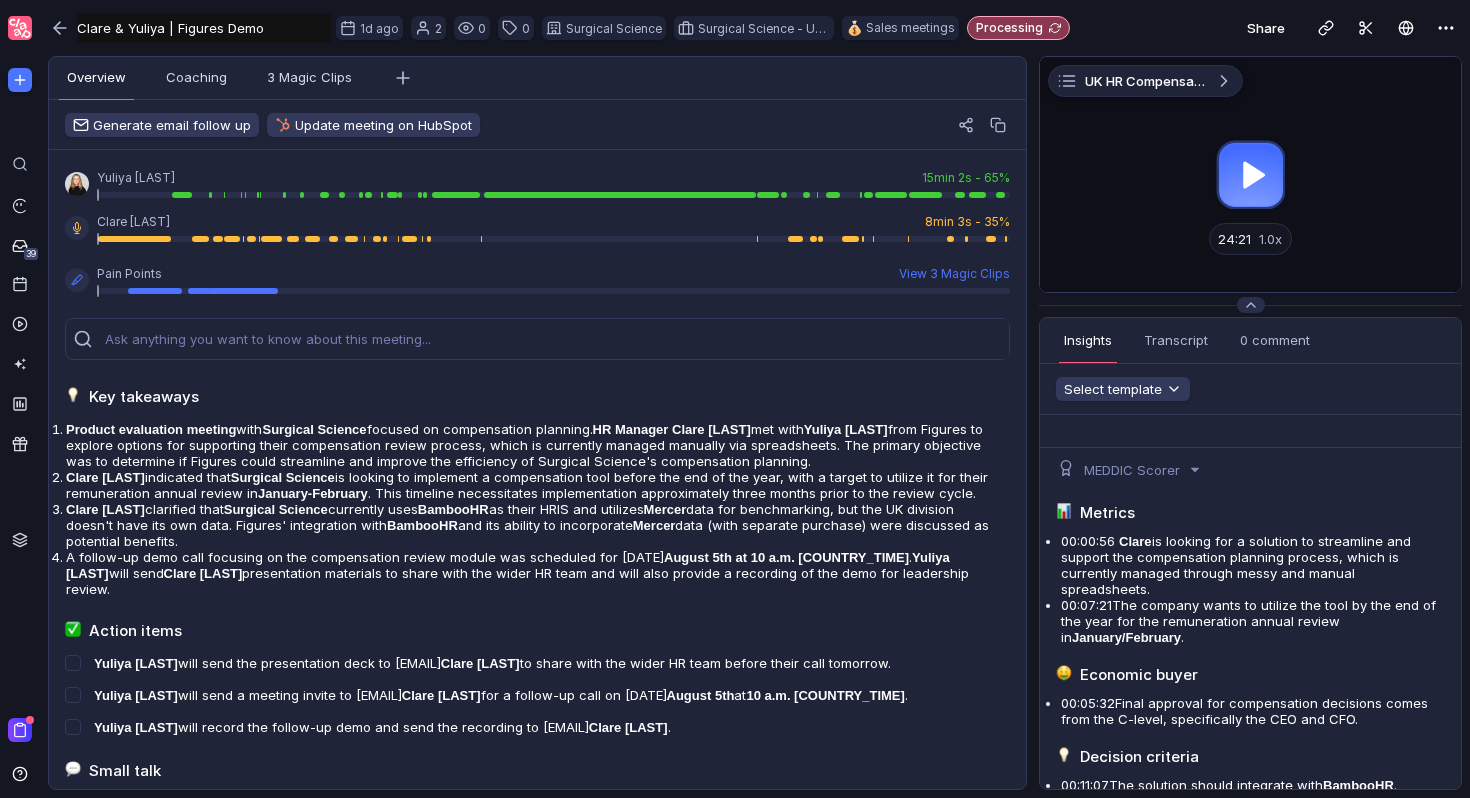 scroll, scrollTop: 0, scrollLeft: 0, axis: both 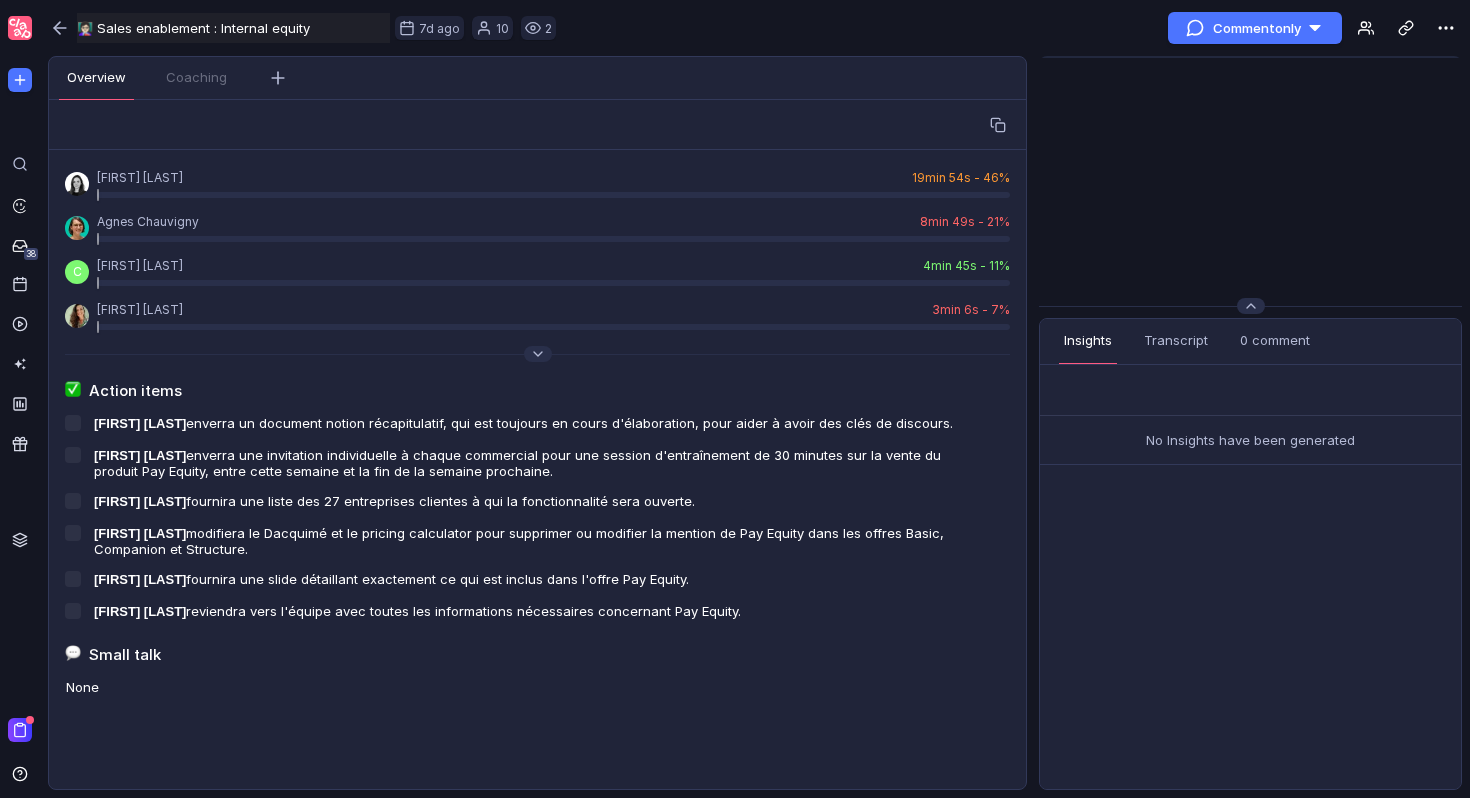 click at bounding box center (1250, 175) 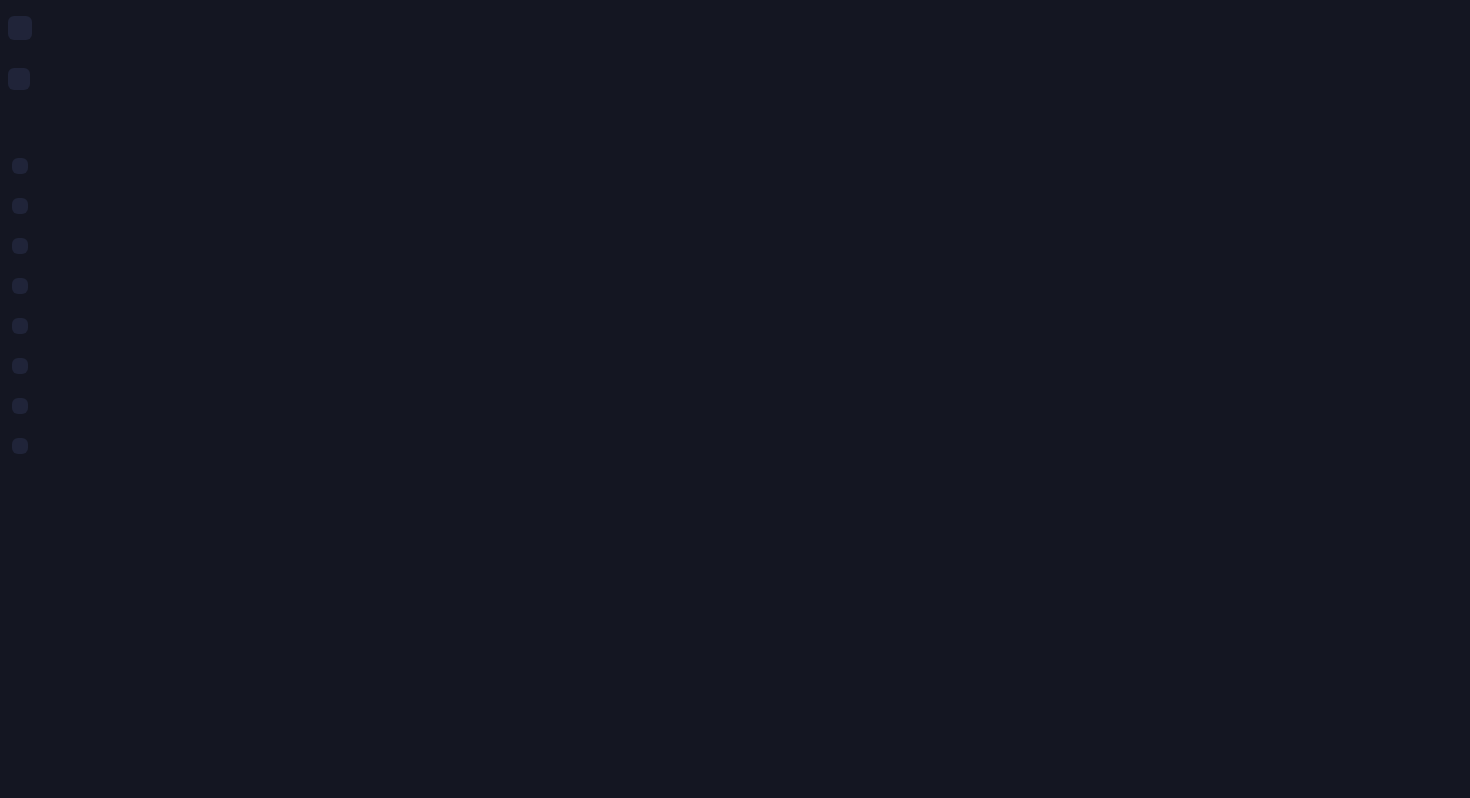 scroll, scrollTop: 0, scrollLeft: 0, axis: both 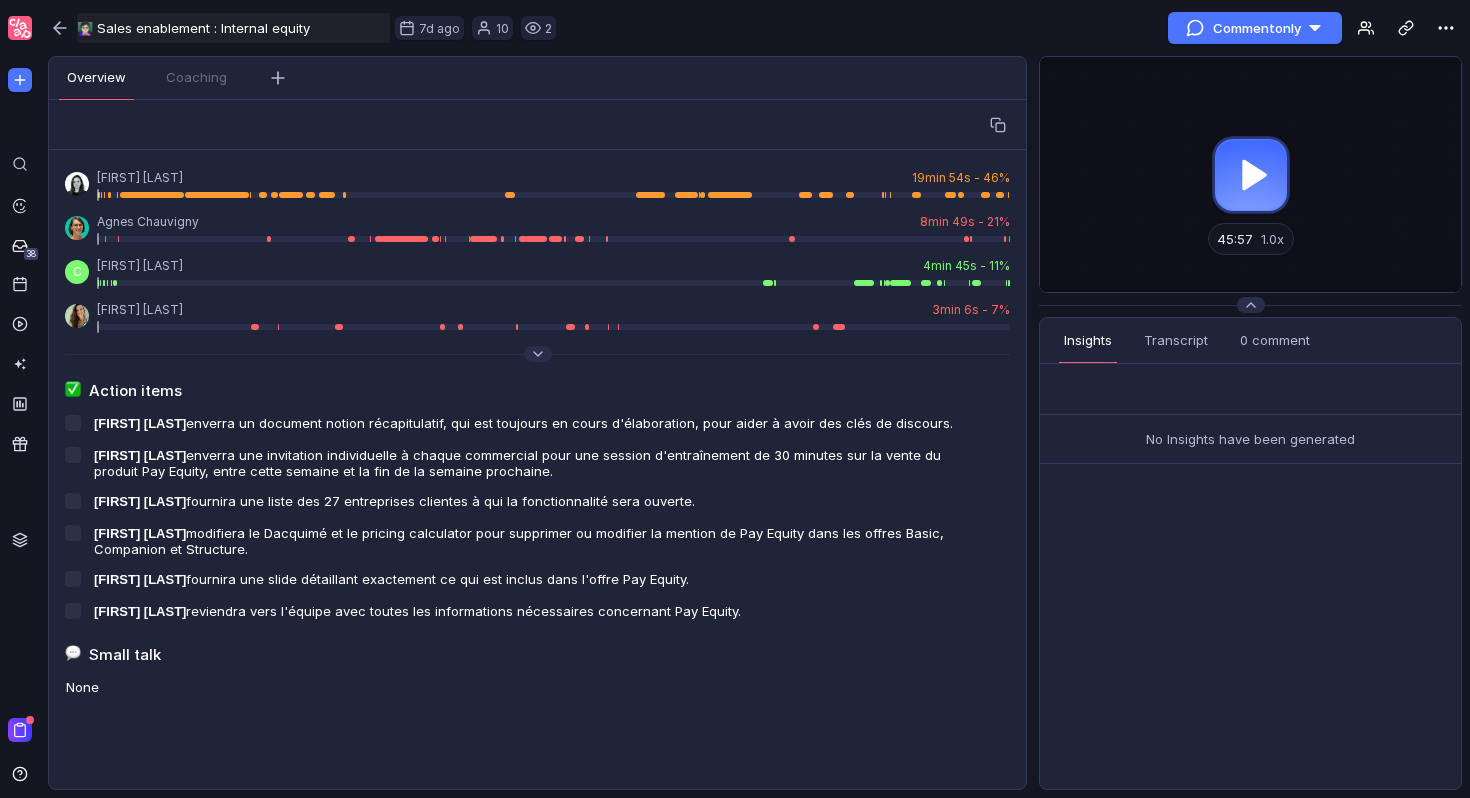 click at bounding box center (1250, 174) 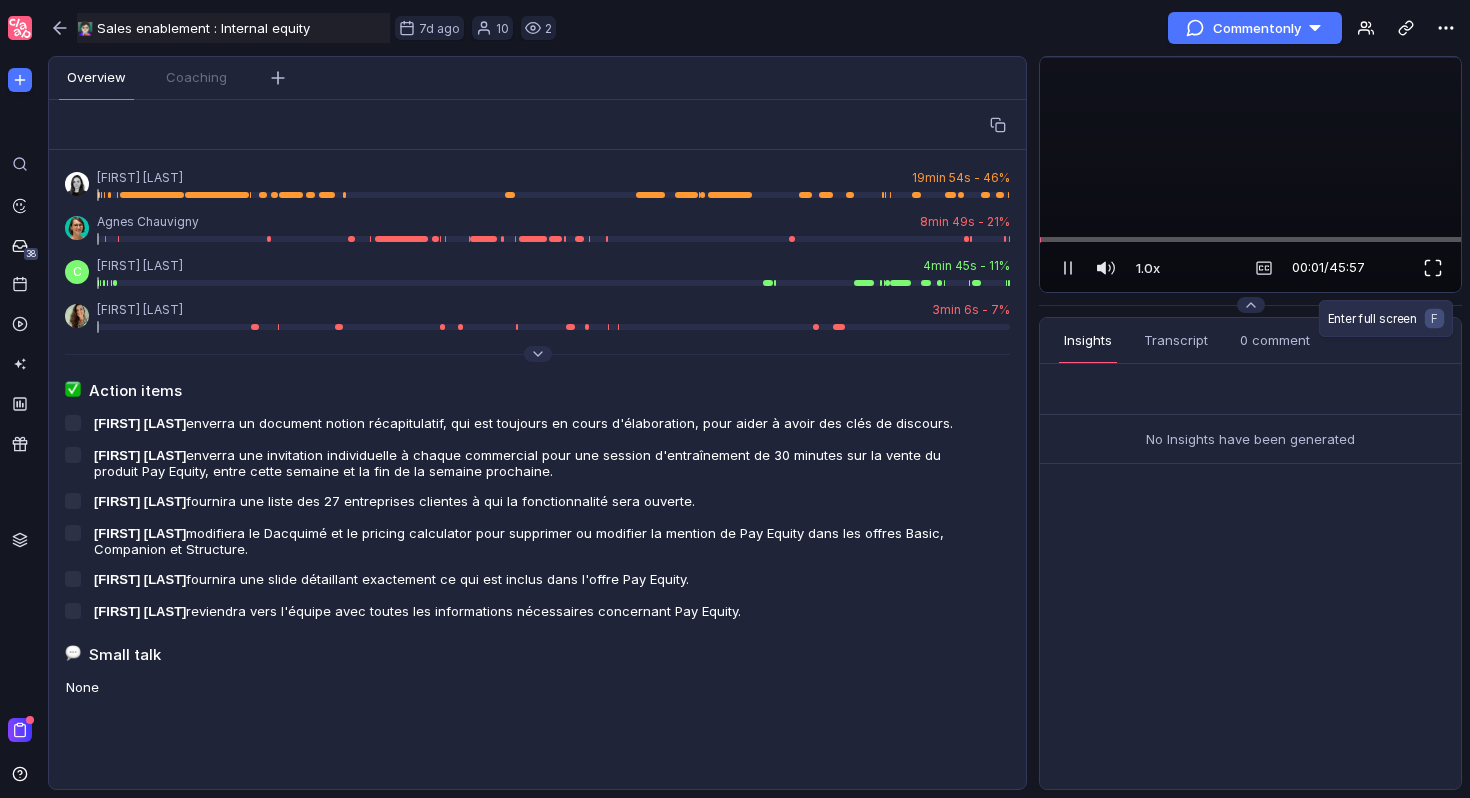 click at bounding box center (1433, 268) 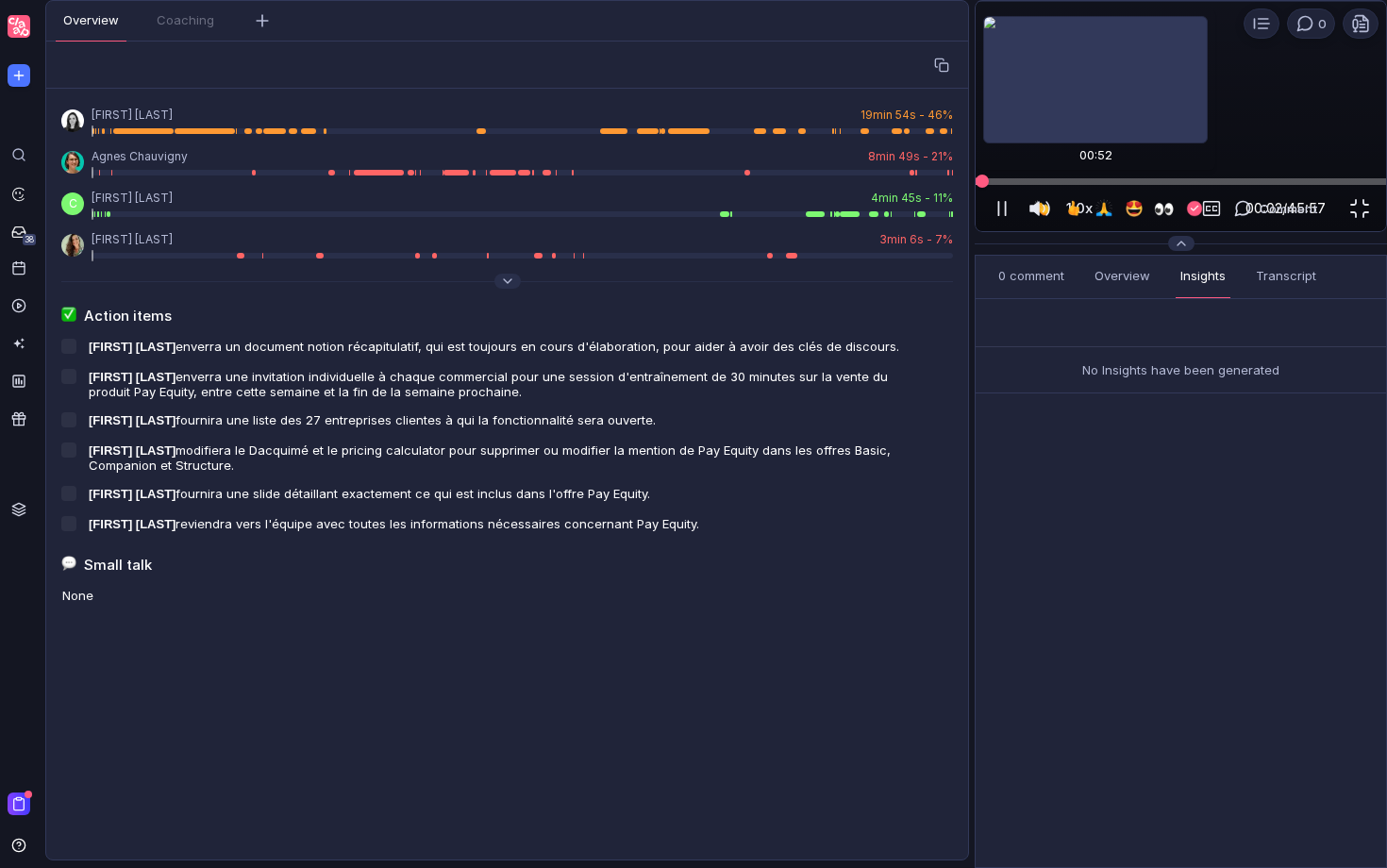 click at bounding box center (1180, 181) 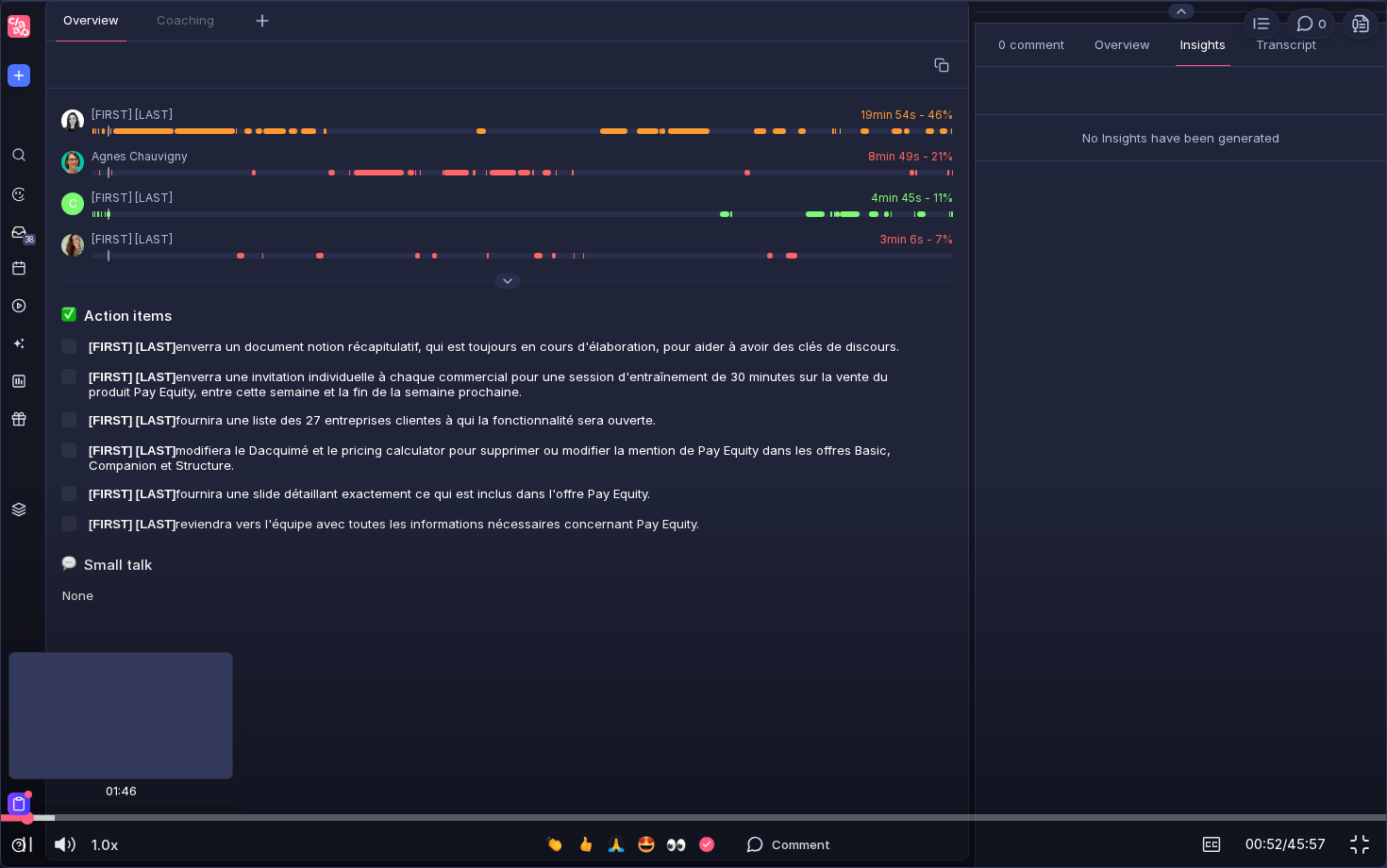 click at bounding box center [694, 817] 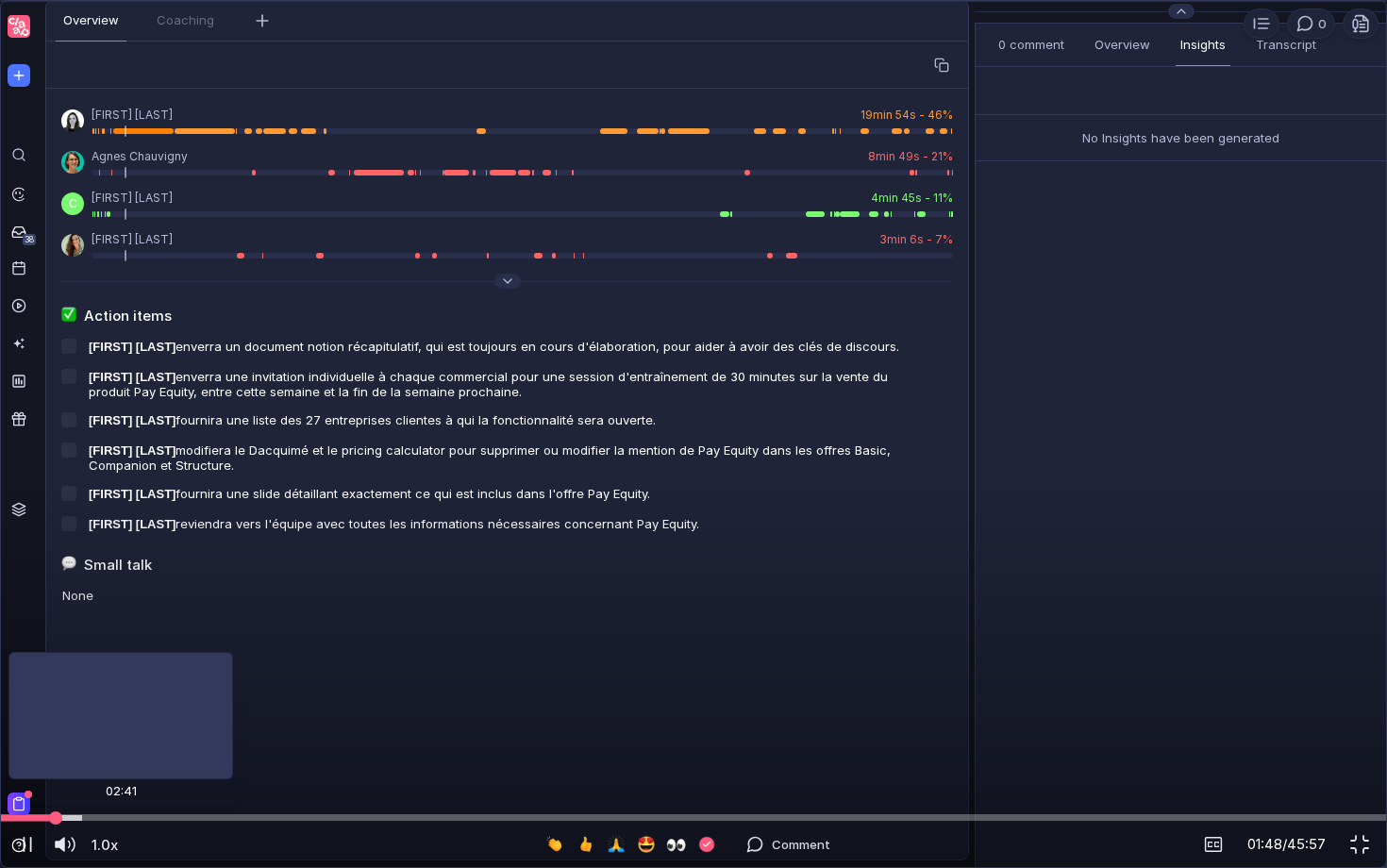 click at bounding box center [694, 817] 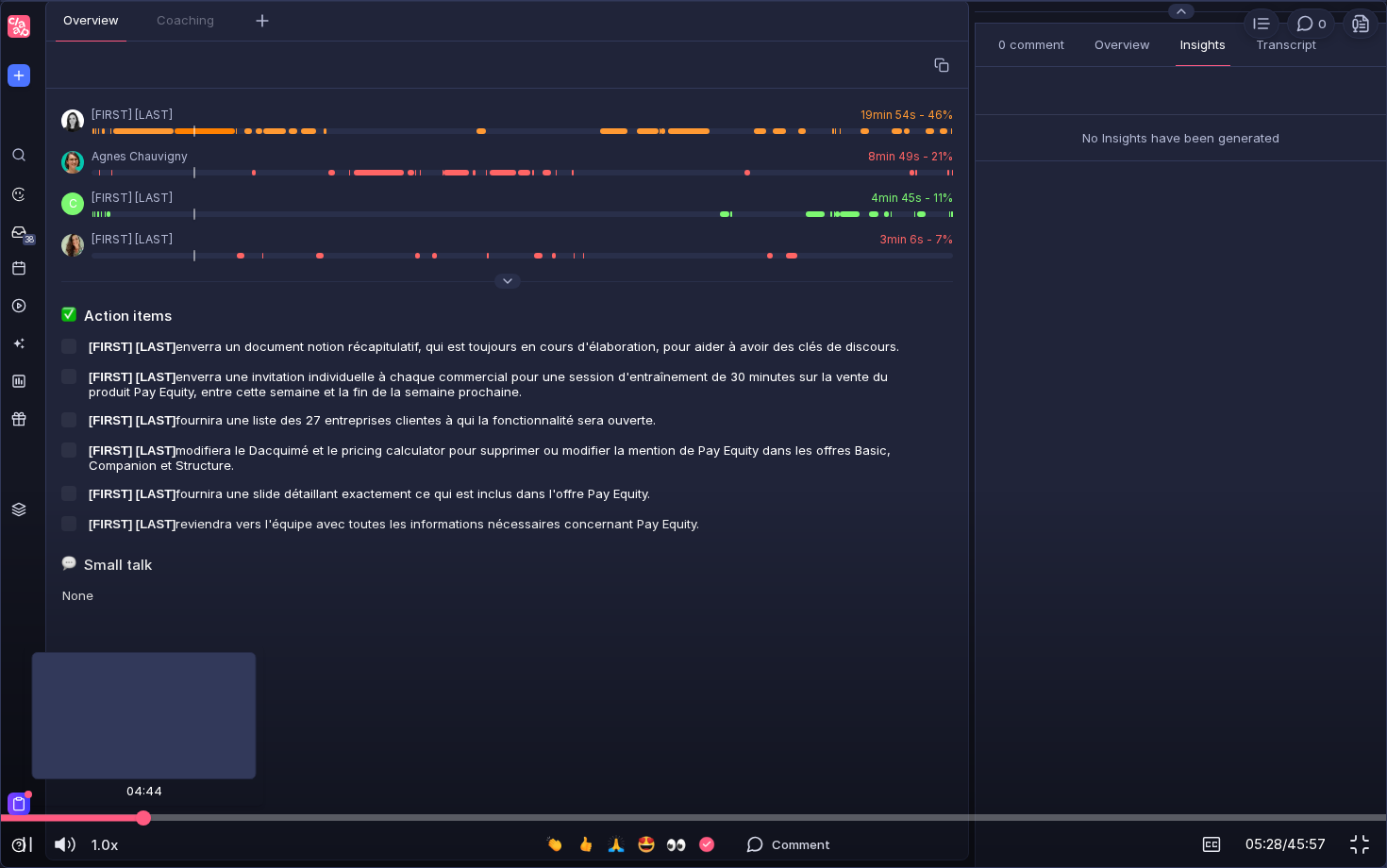 click at bounding box center (694, 817) 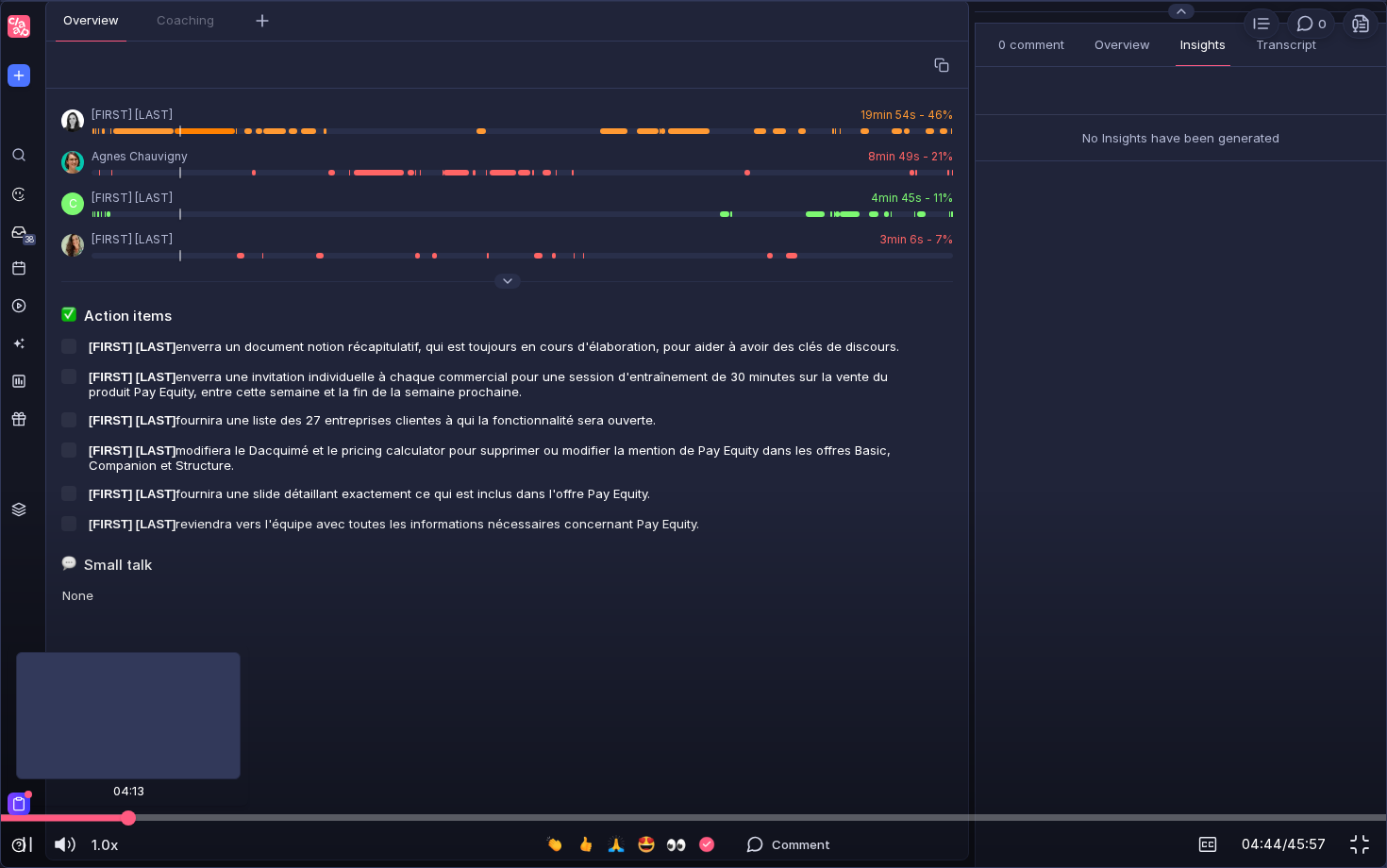 click at bounding box center [694, 817] 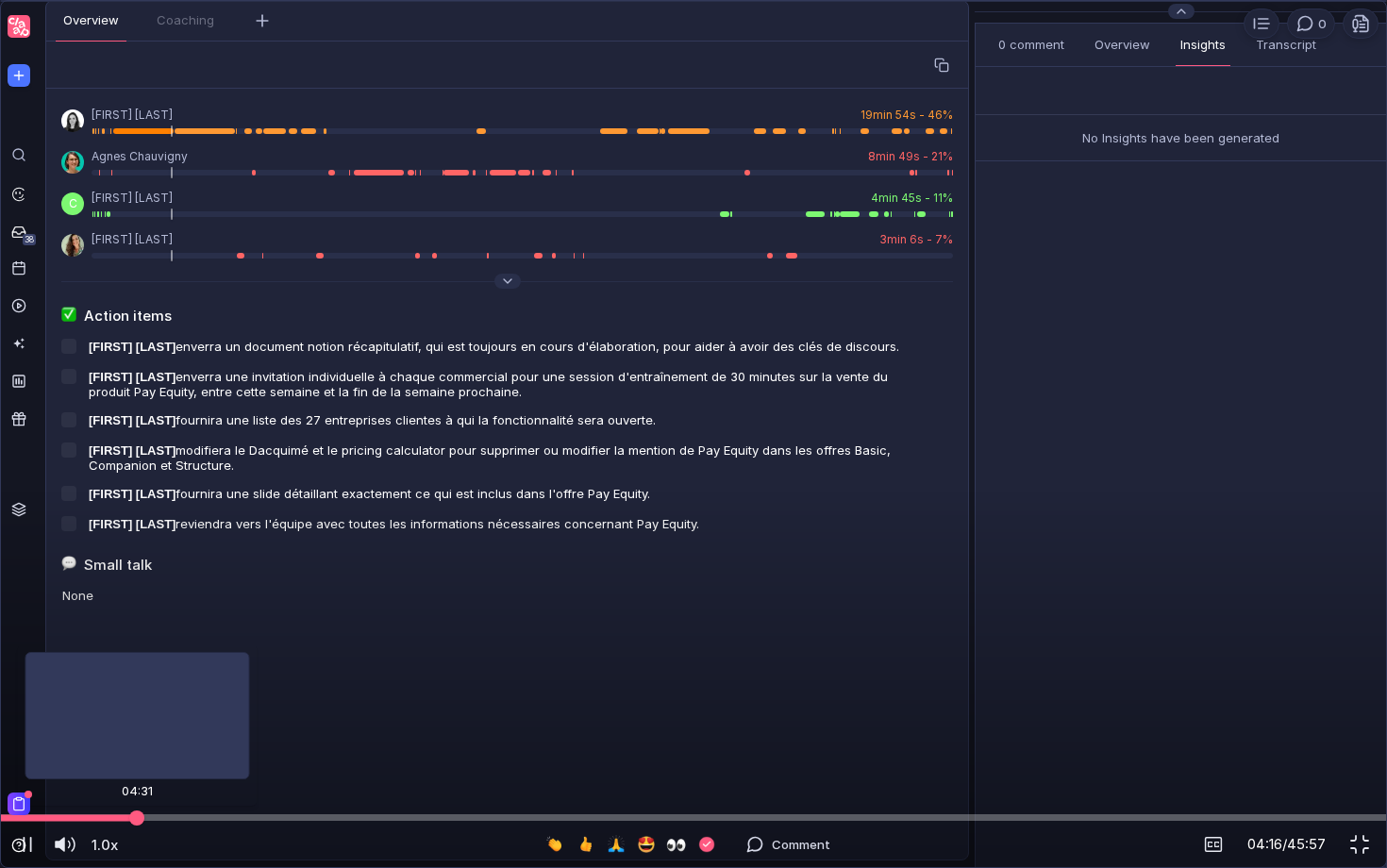 click at bounding box center [694, 817] 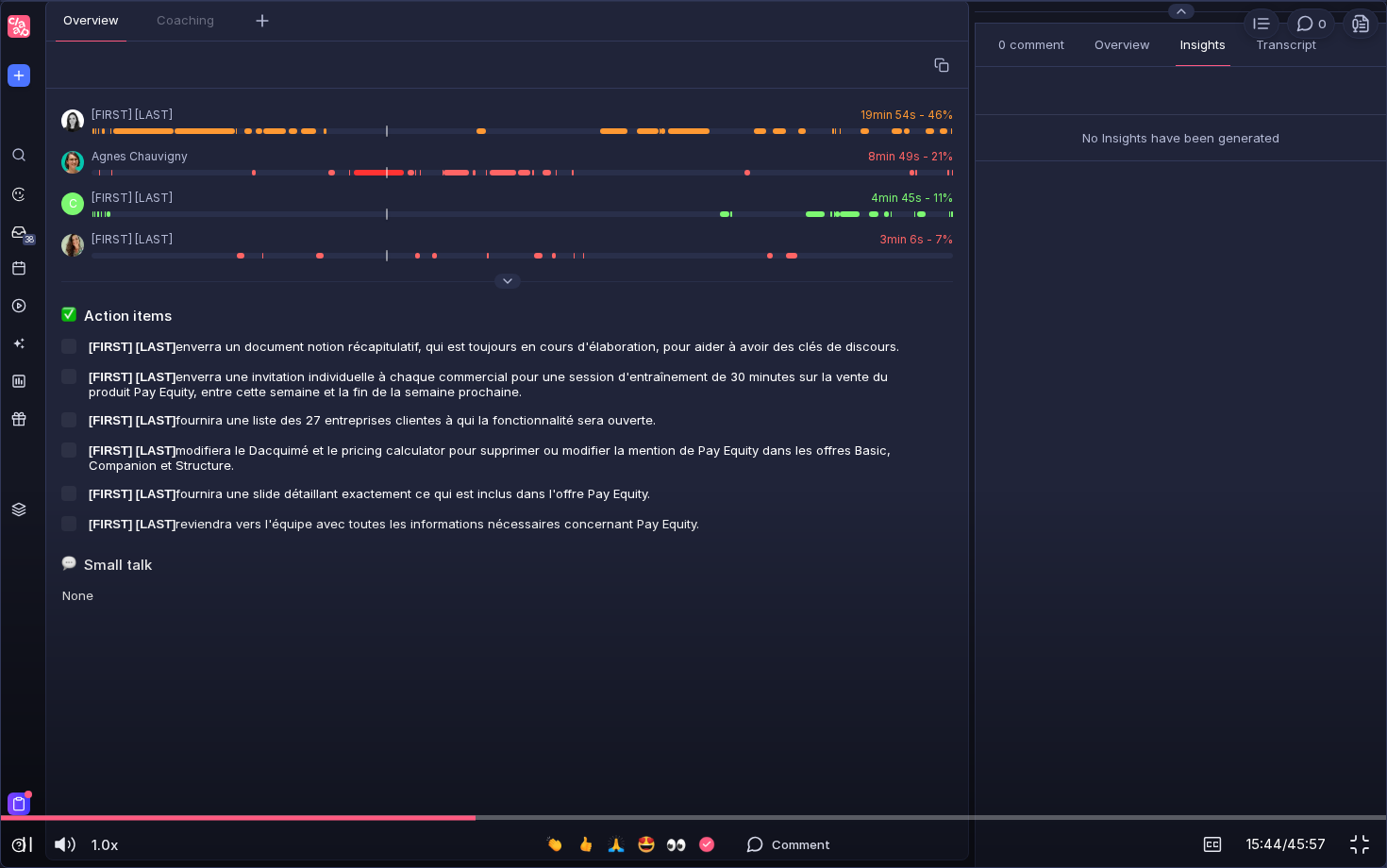 click at bounding box center (27, 844) 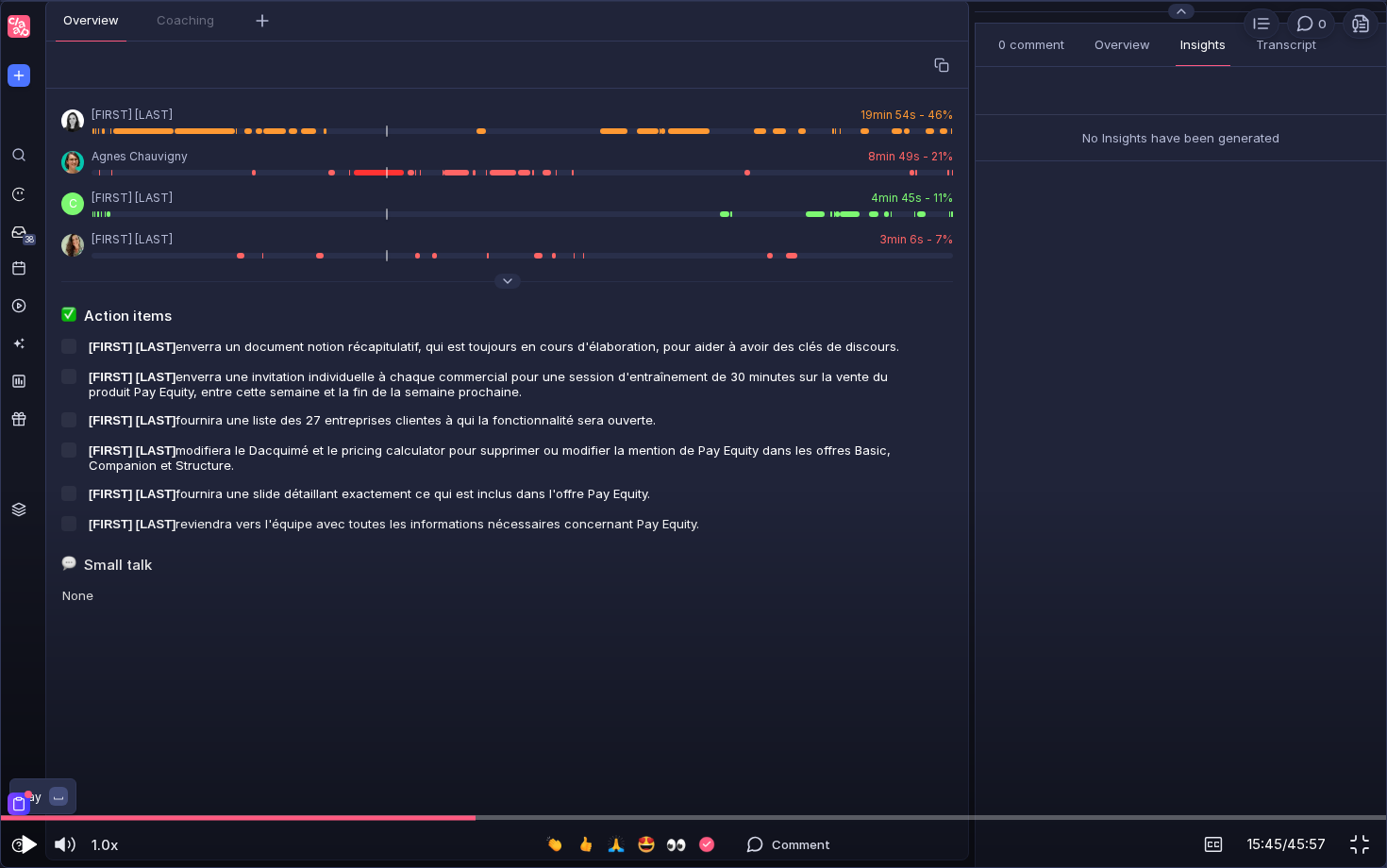 click at bounding box center [29, 844] 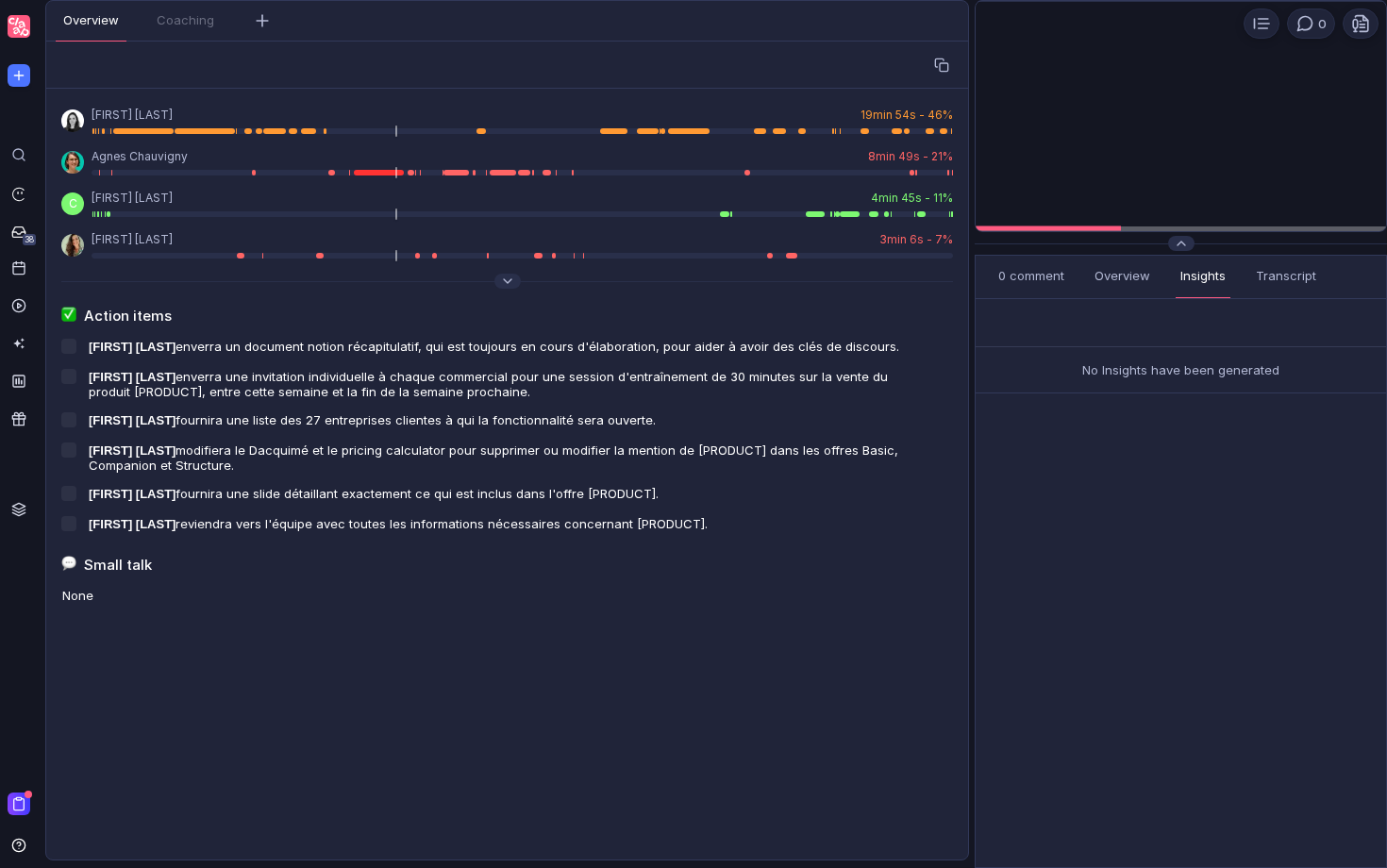 scroll, scrollTop: 0, scrollLeft: 0, axis: both 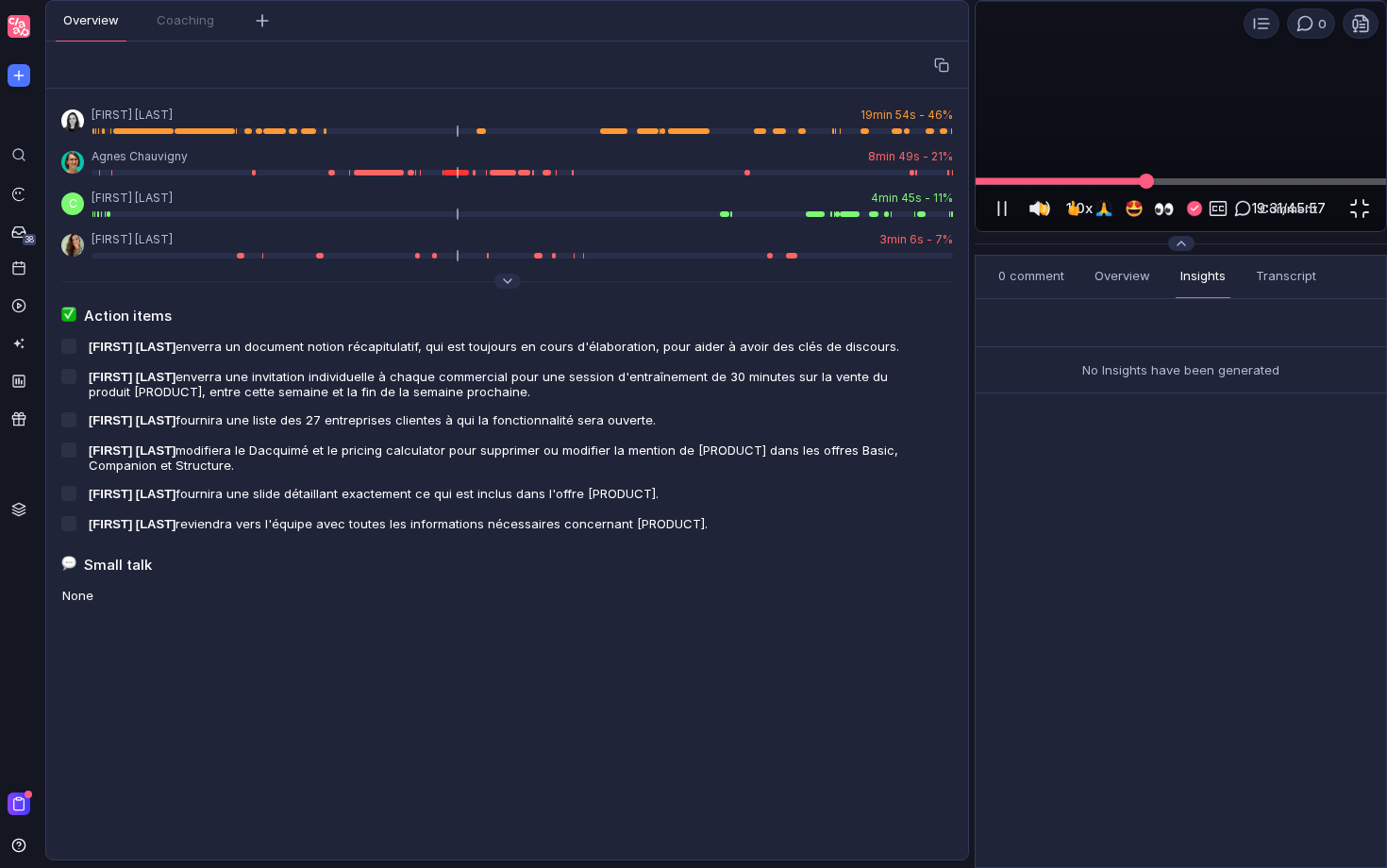 click at bounding box center (1180, 181) 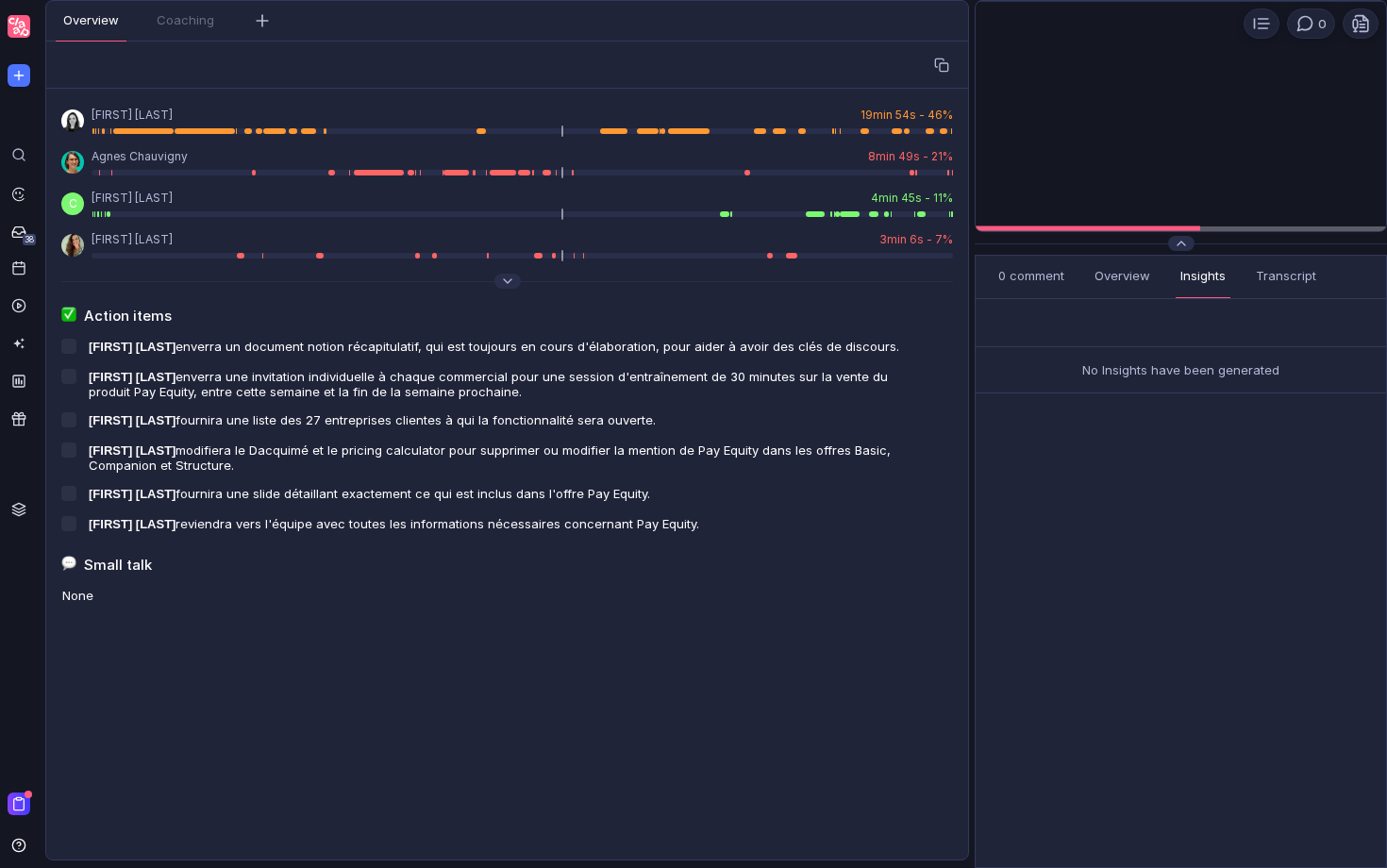 scroll, scrollTop: 0, scrollLeft: 0, axis: both 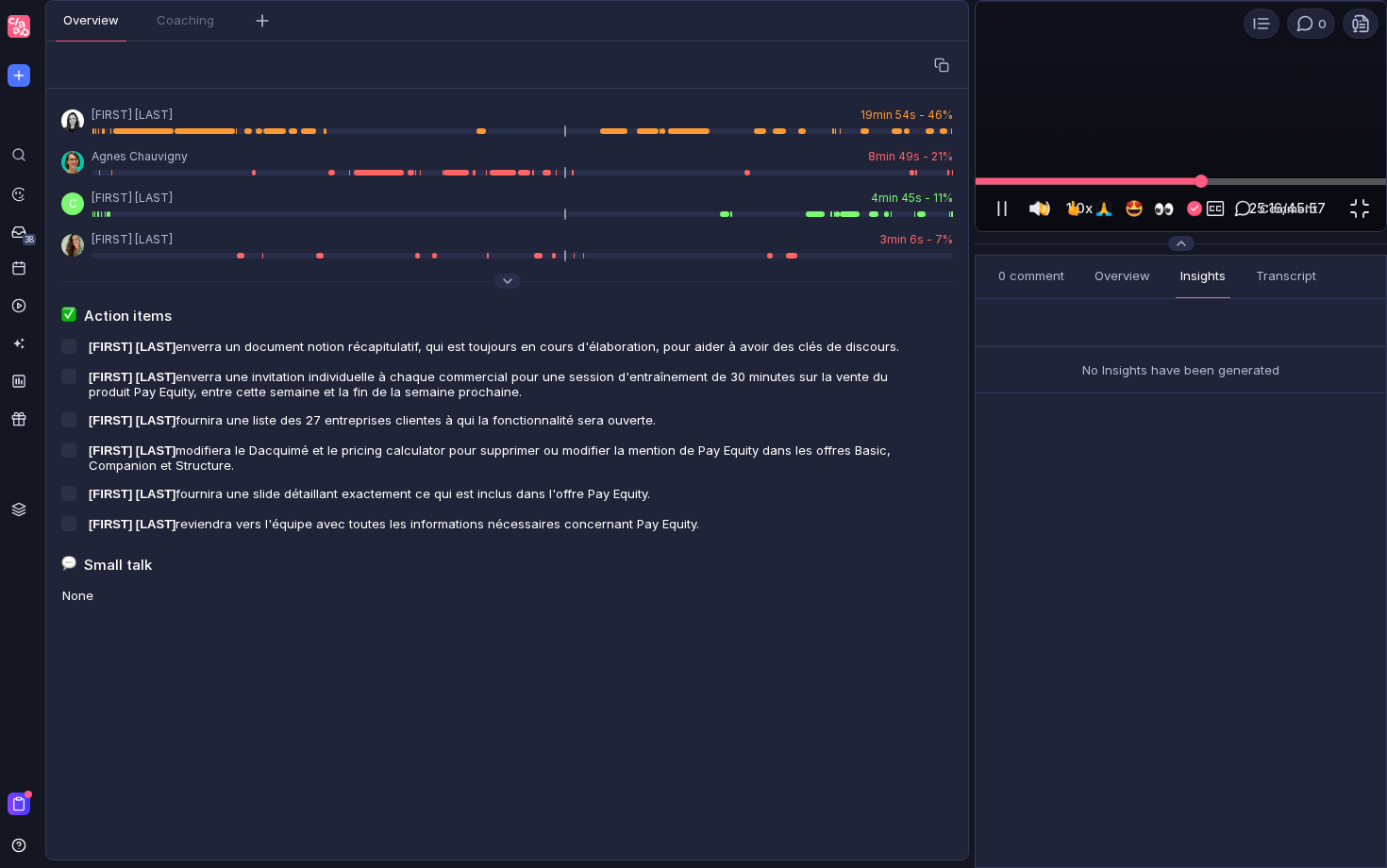 click at bounding box center [1180, 181] 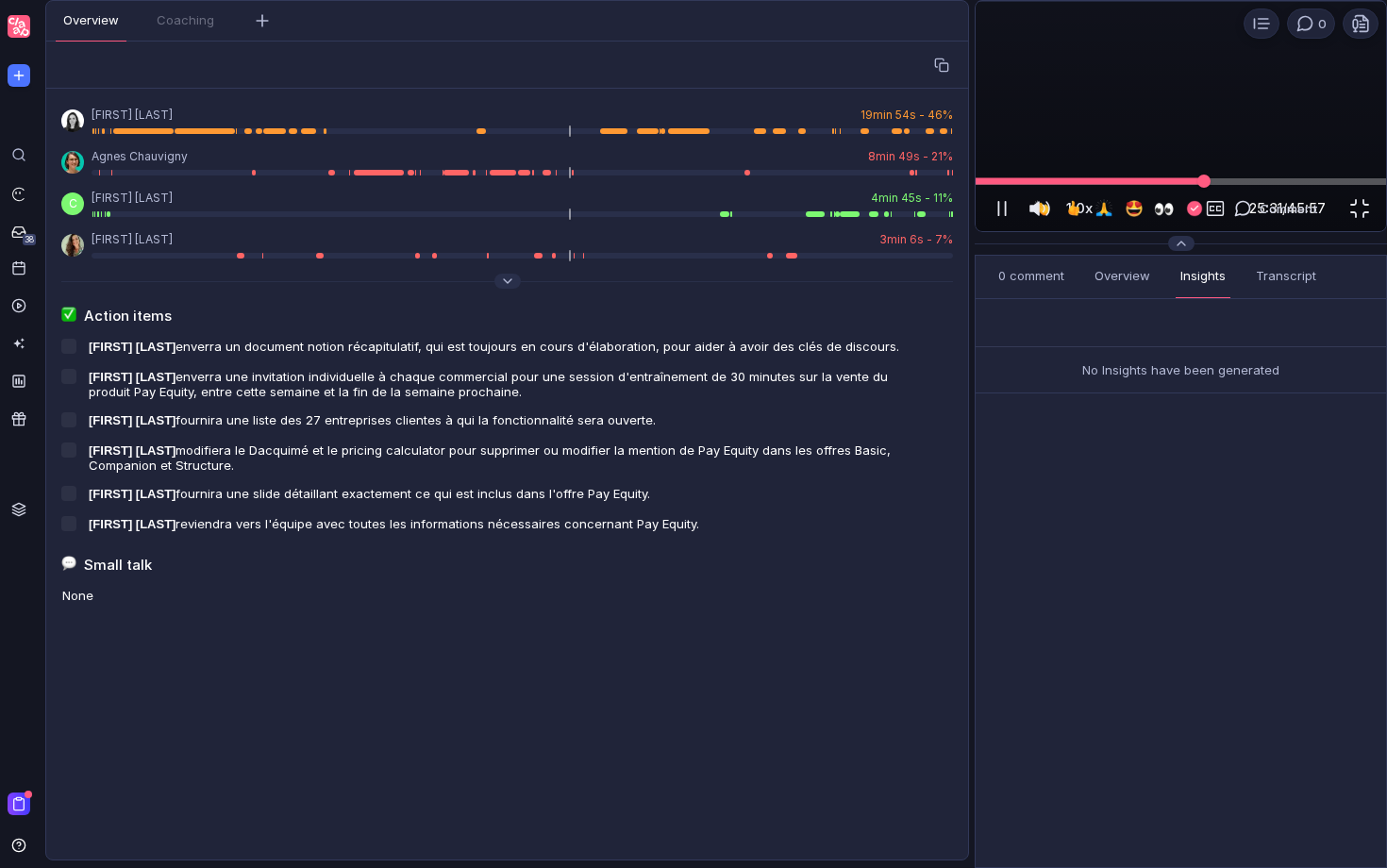 click at bounding box center (1180, 181) 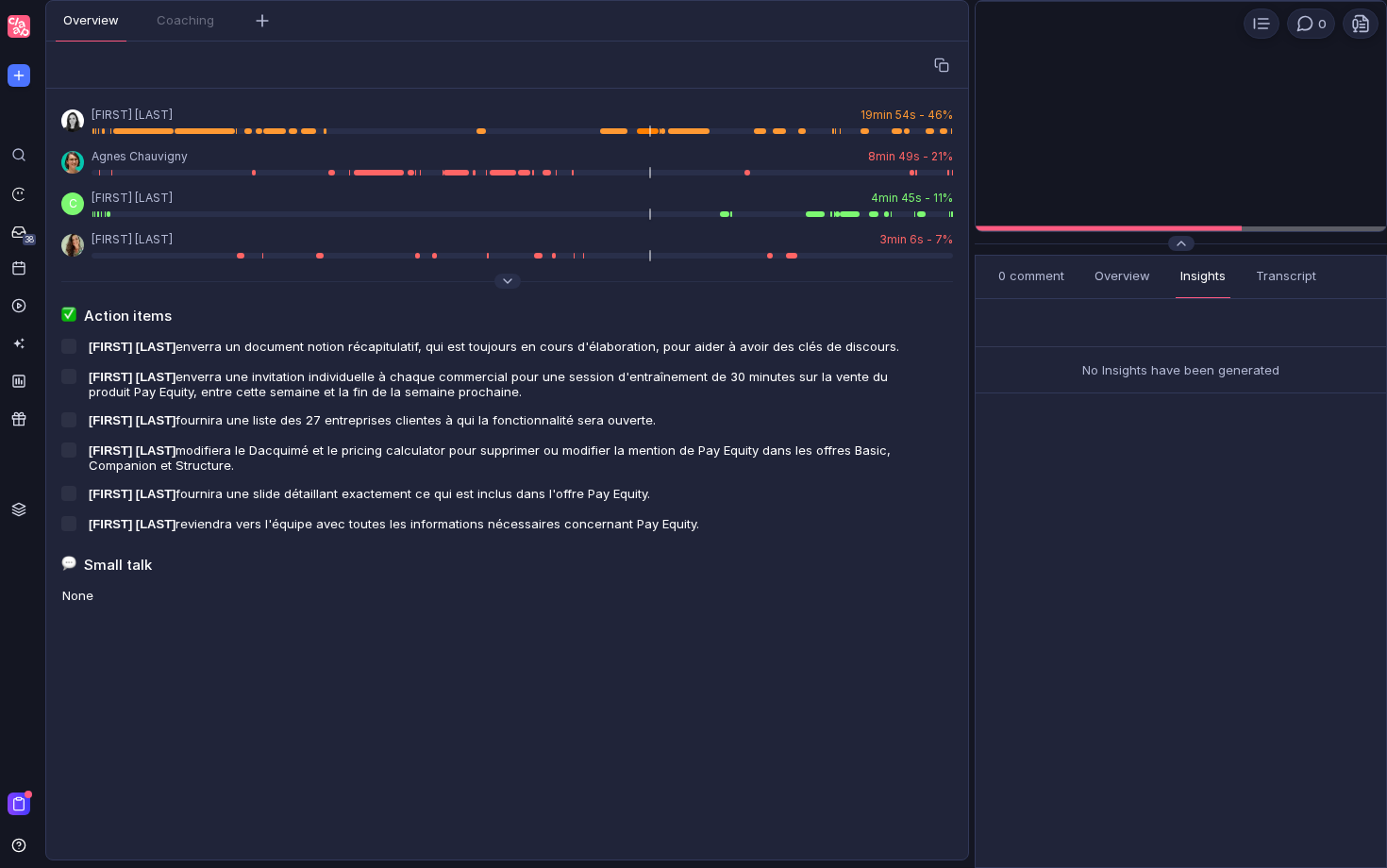 scroll, scrollTop: 0, scrollLeft: 0, axis: both 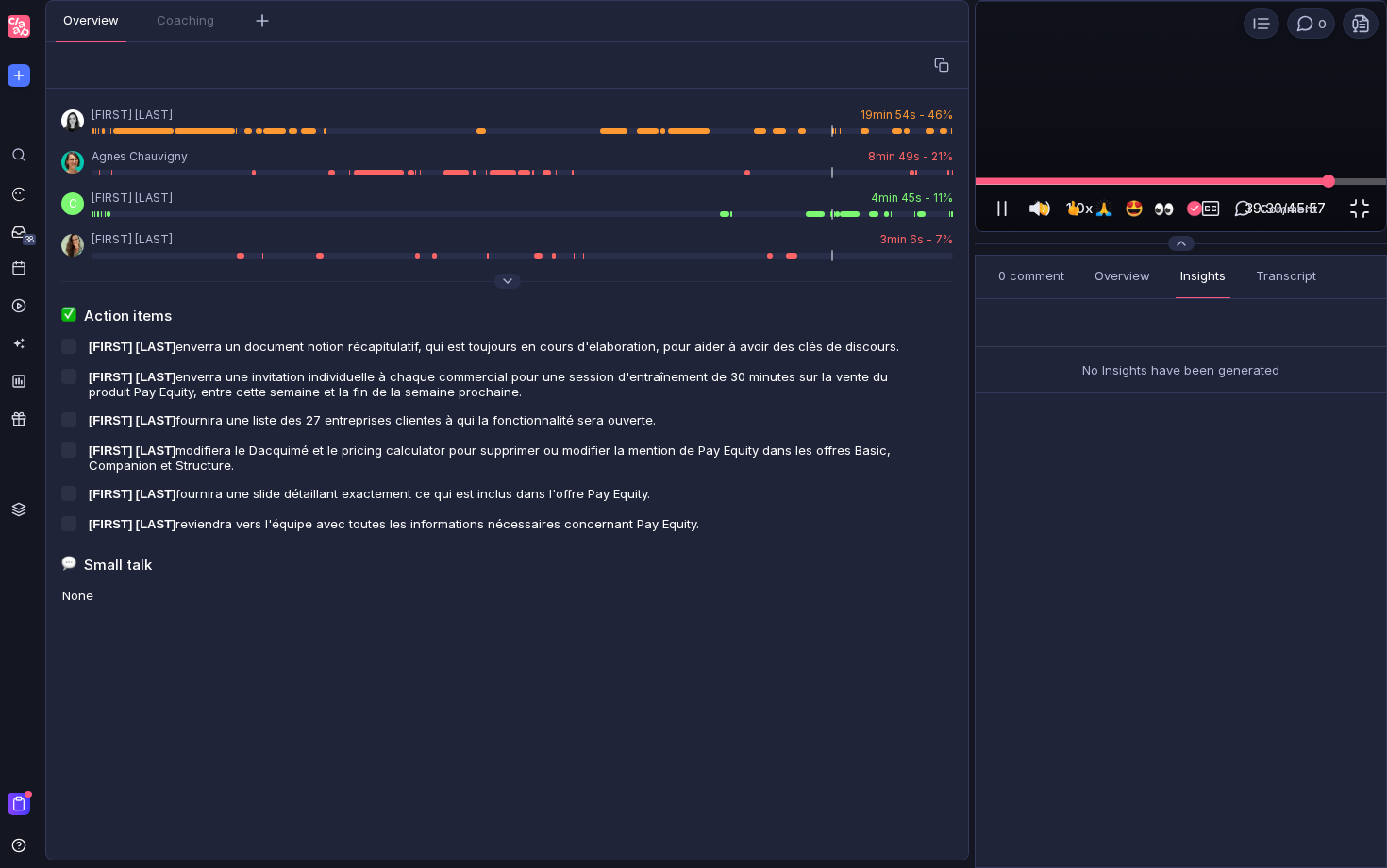 click at bounding box center (1180, 181) 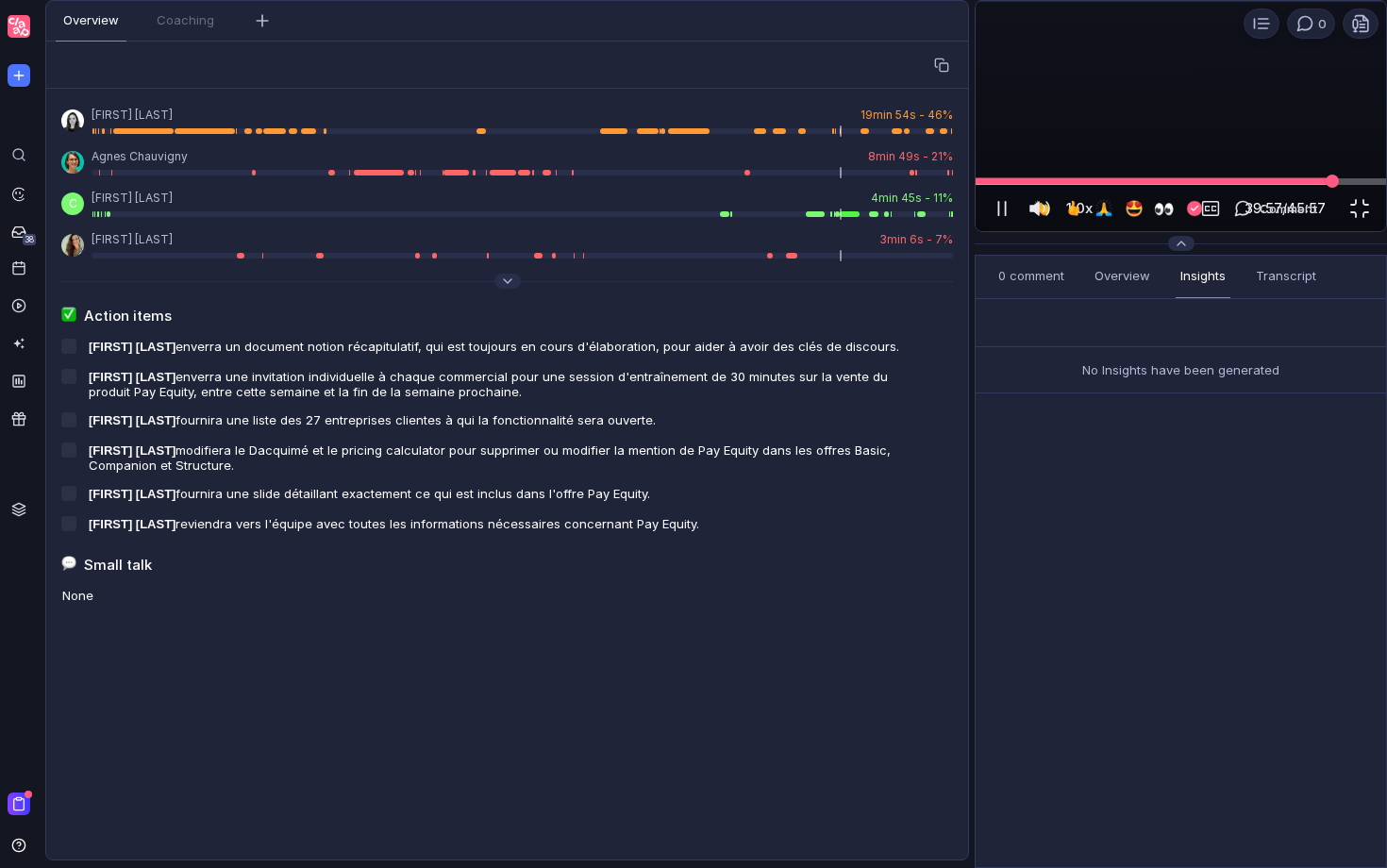 click at bounding box center [1180, 181] 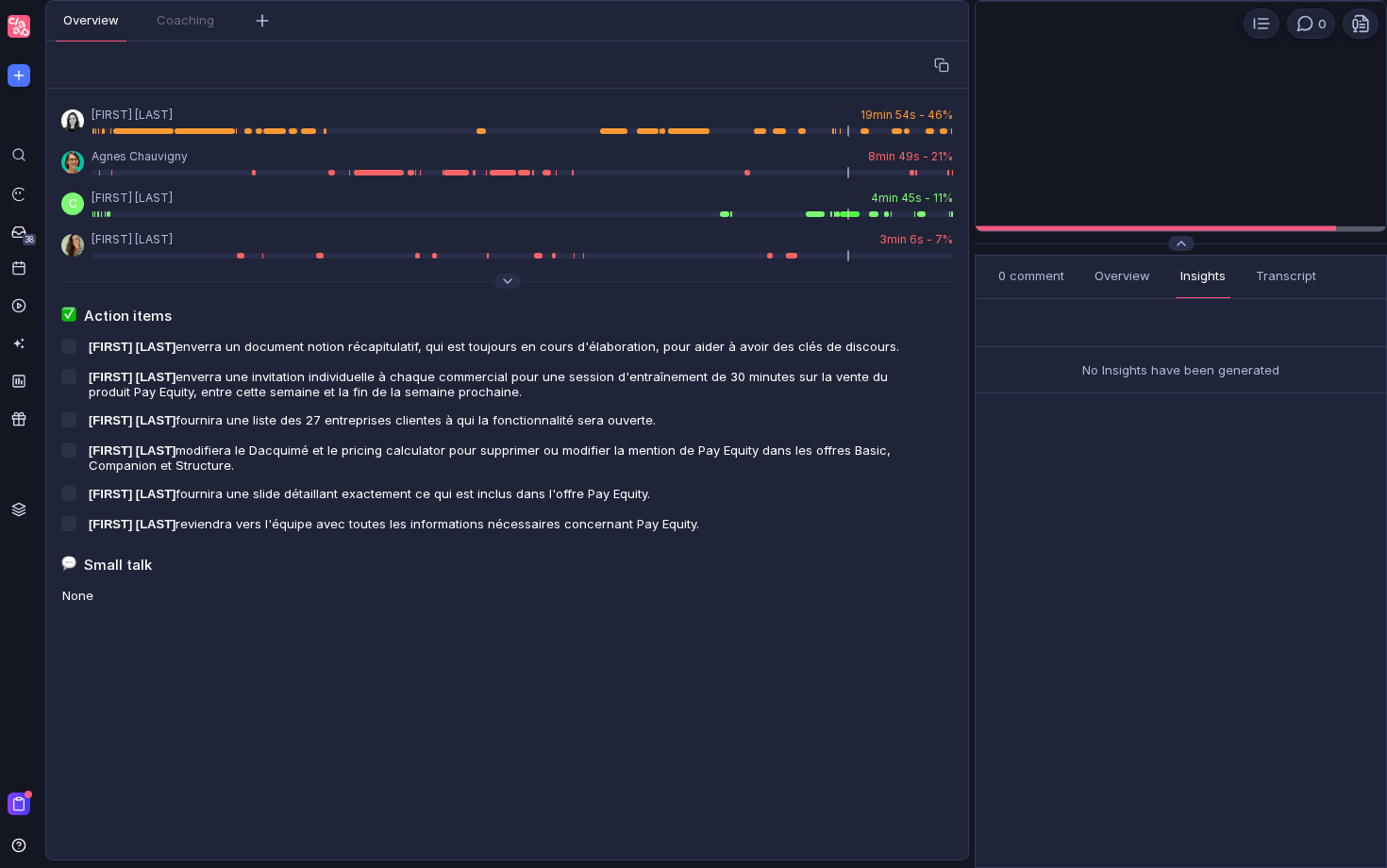 scroll, scrollTop: 0, scrollLeft: 0, axis: both 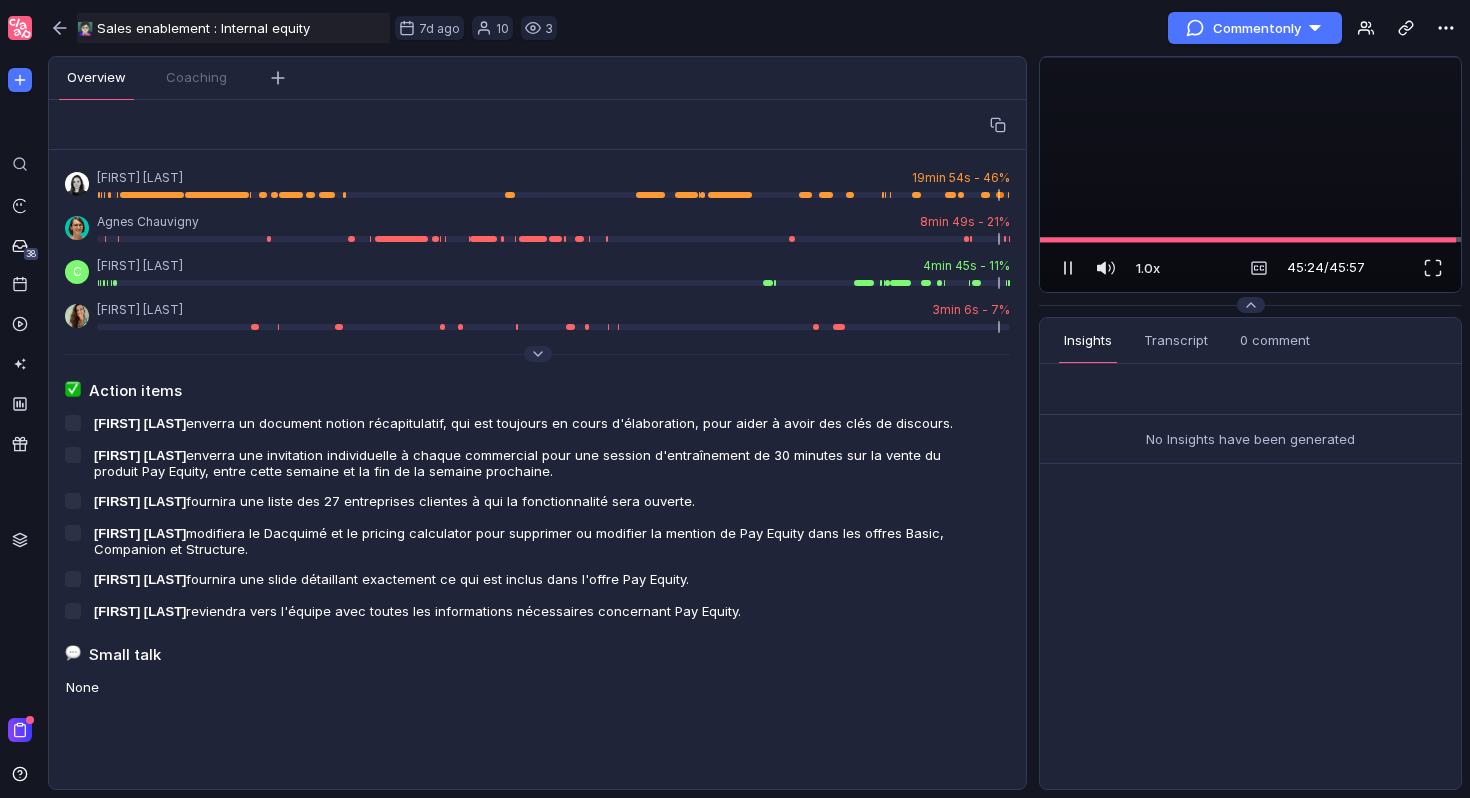 click at bounding box center [1068, 268] 